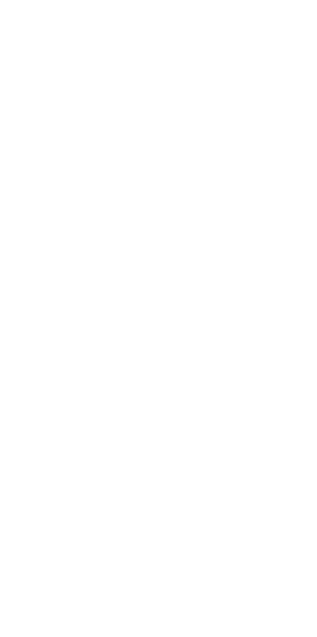scroll, scrollTop: 0, scrollLeft: 0, axis: both 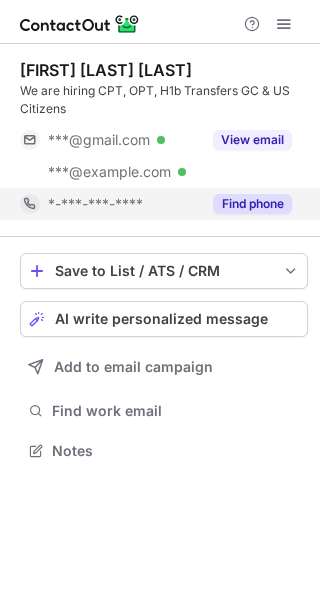 click on "Find phone" at bounding box center [252, 204] 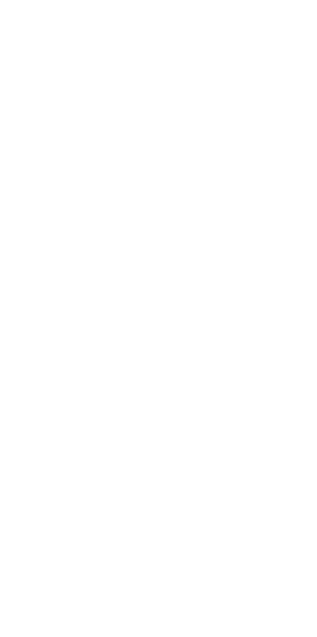 scroll, scrollTop: 0, scrollLeft: 0, axis: both 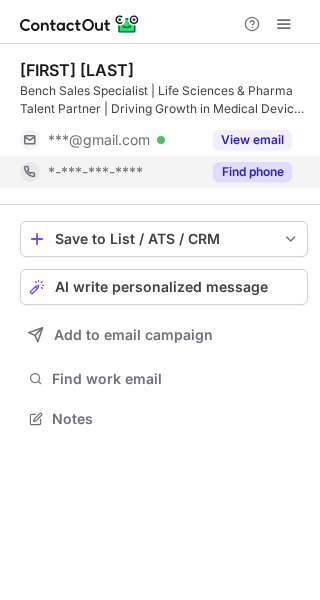 click on "Find phone" at bounding box center [252, 172] 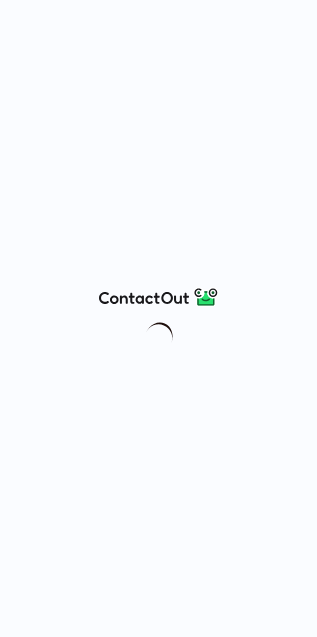 scroll, scrollTop: 0, scrollLeft: 0, axis: both 